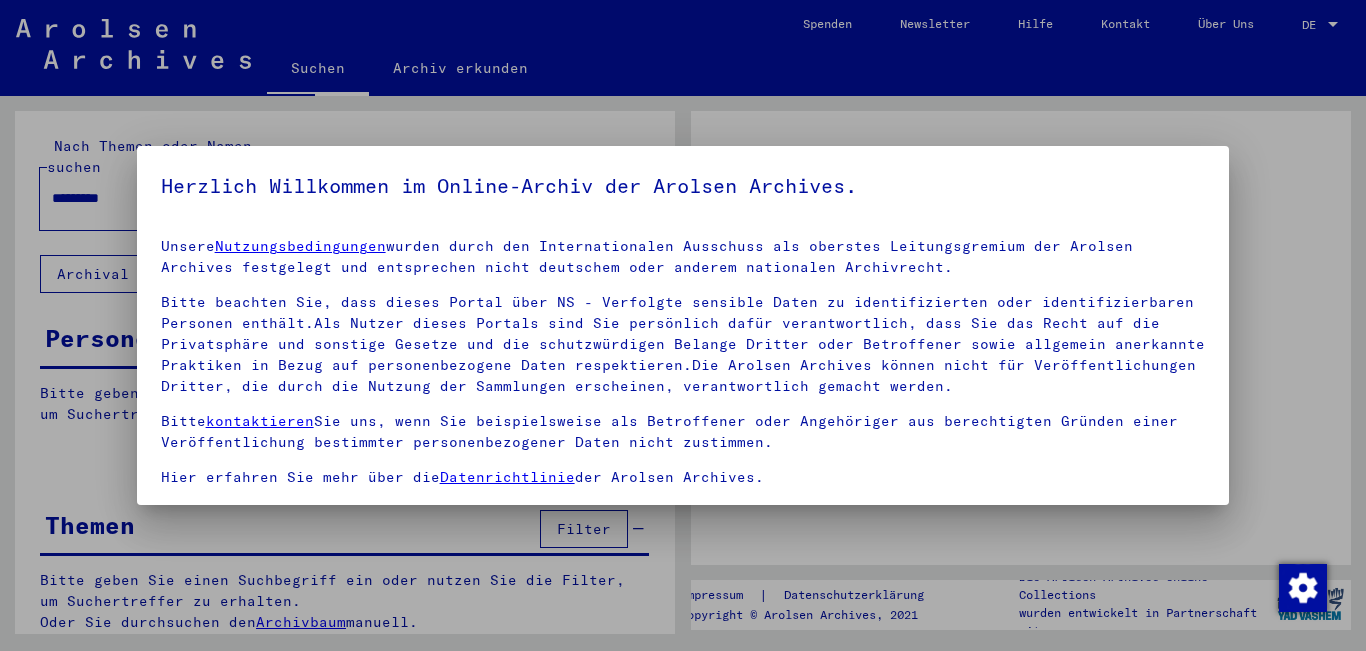scroll, scrollTop: 0, scrollLeft: 0, axis: both 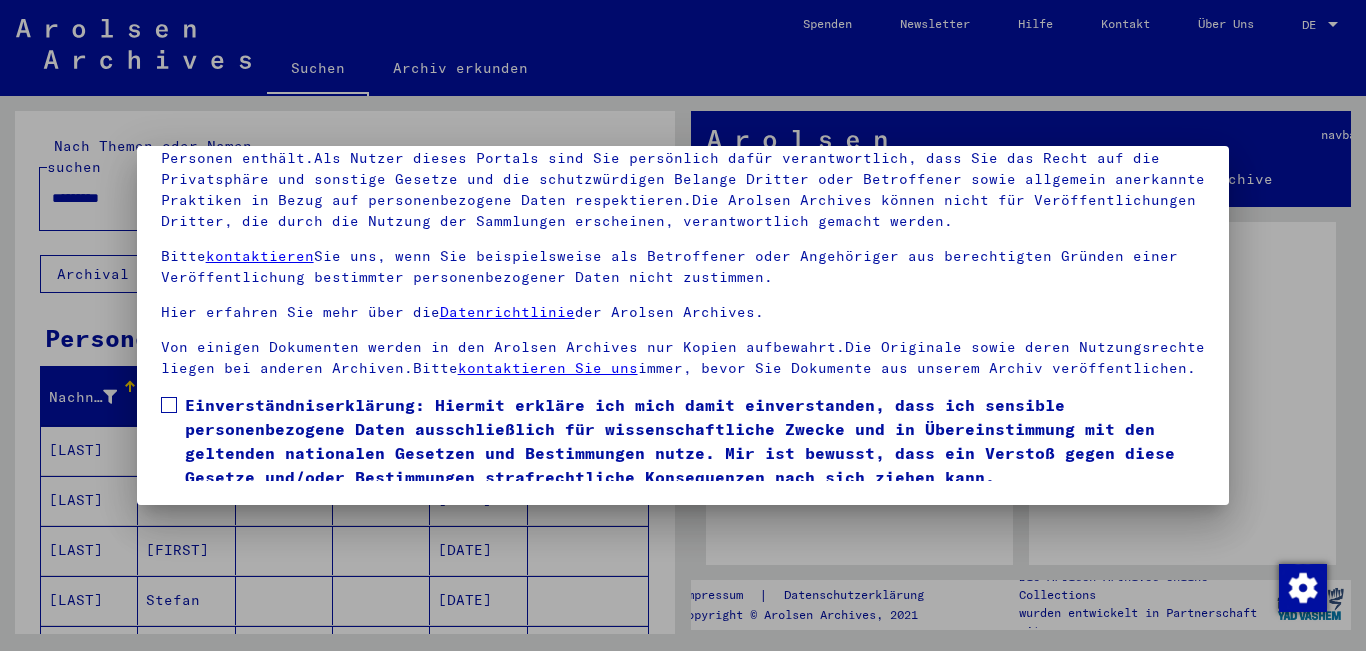 click at bounding box center (169, 405) 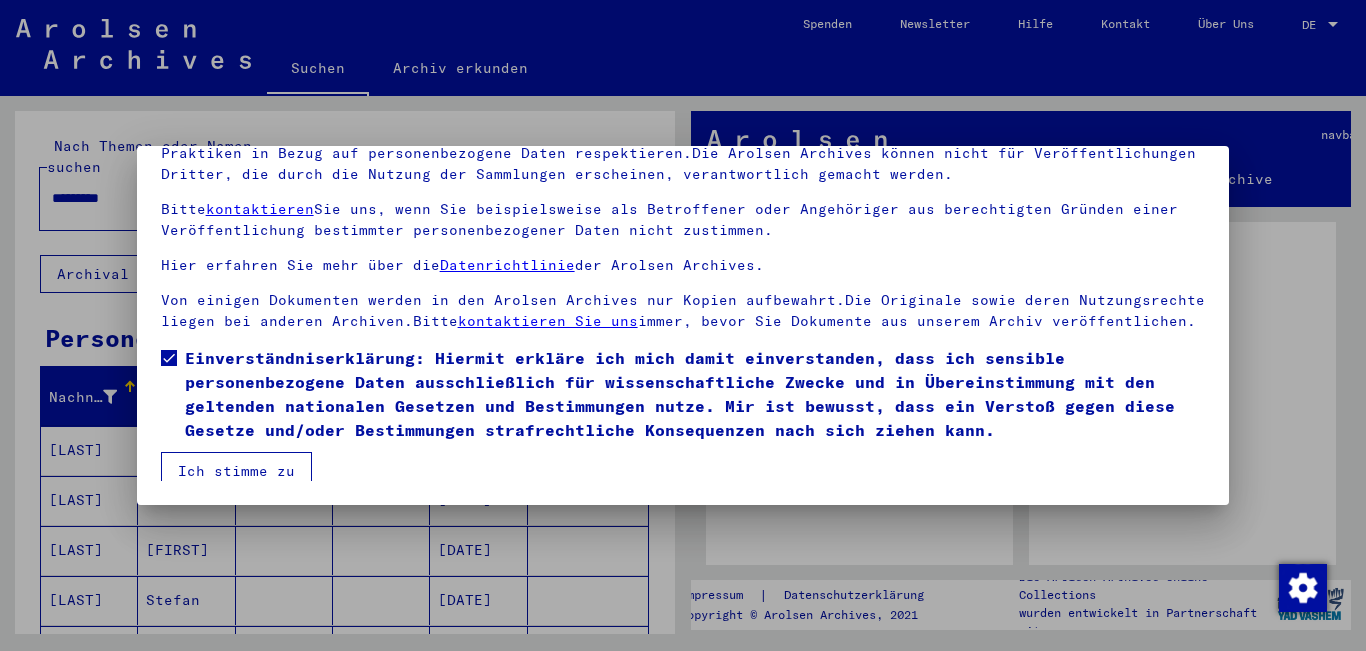 scroll, scrollTop: 77, scrollLeft: 0, axis: vertical 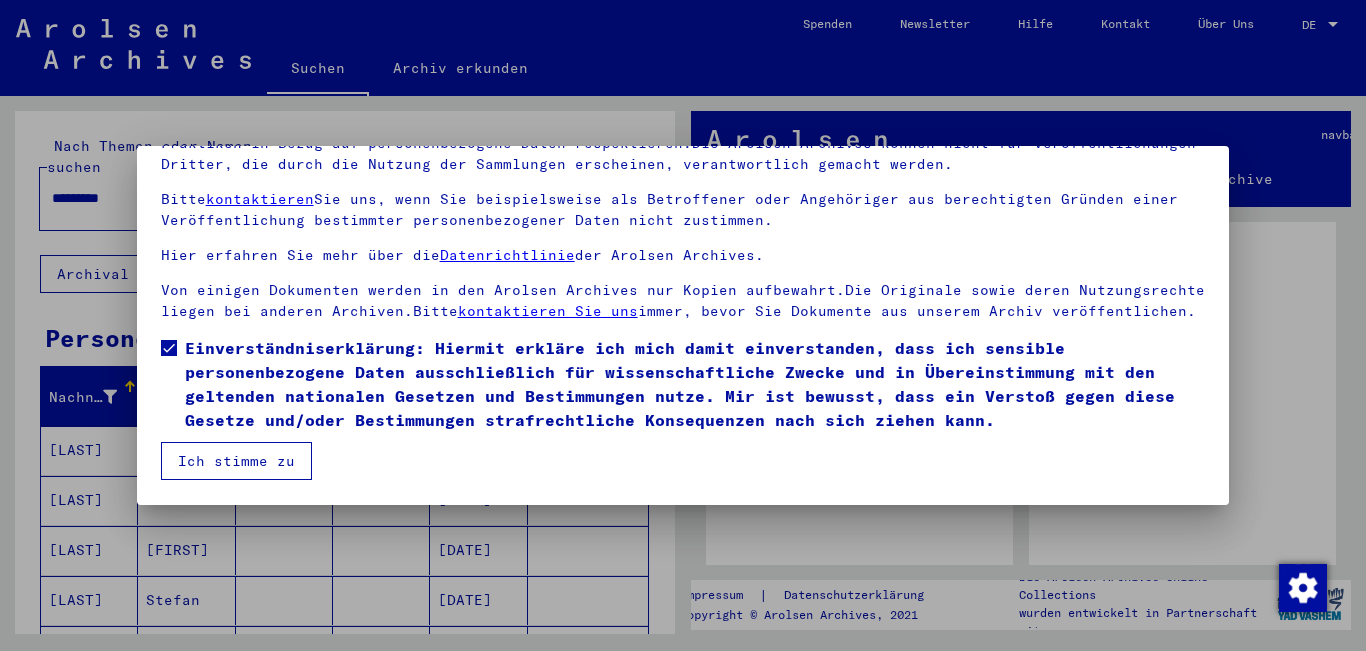 click on "Ich stimme zu" at bounding box center (236, 461) 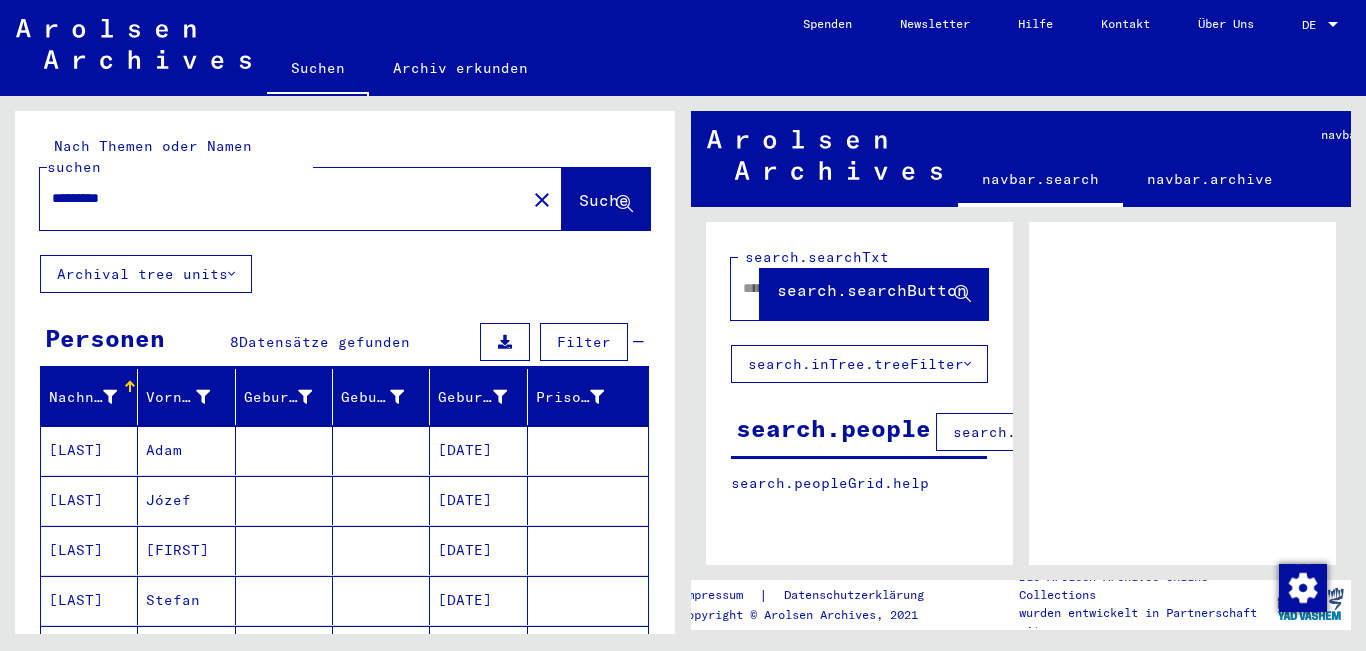 scroll, scrollTop: 243, scrollLeft: 0, axis: vertical 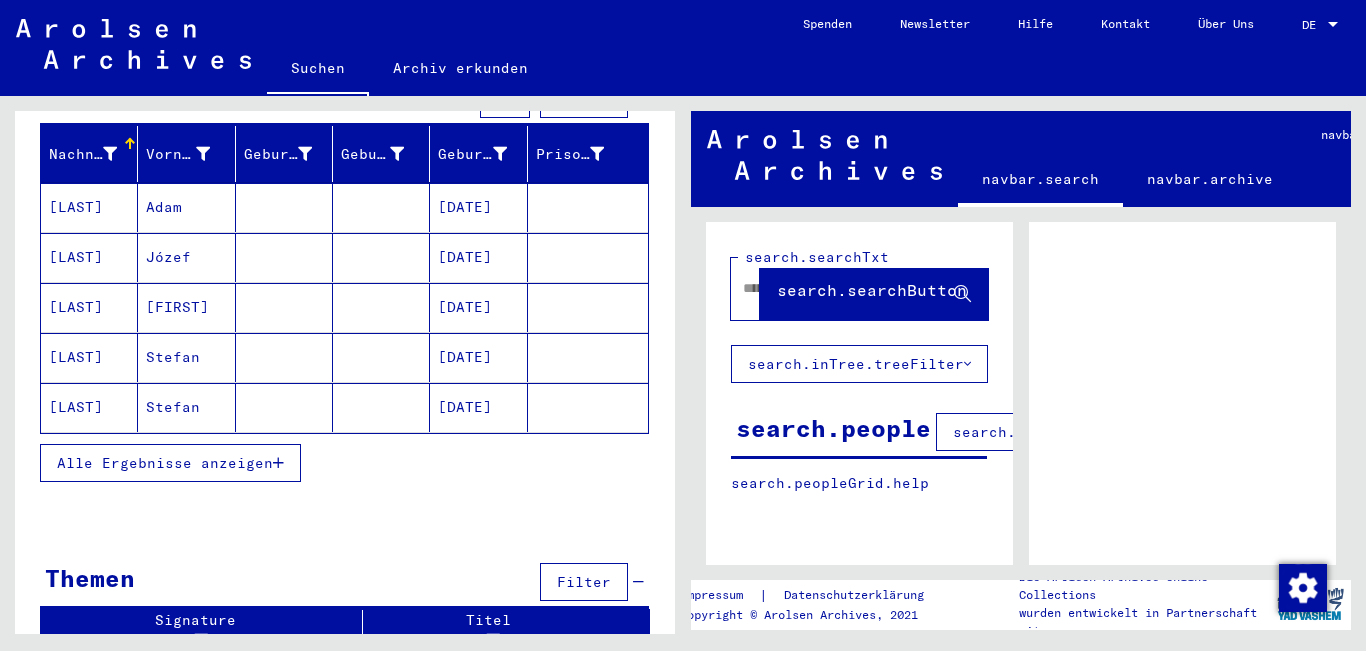 click on "Alle Ergebnisse anzeigen" at bounding box center [165, 463] 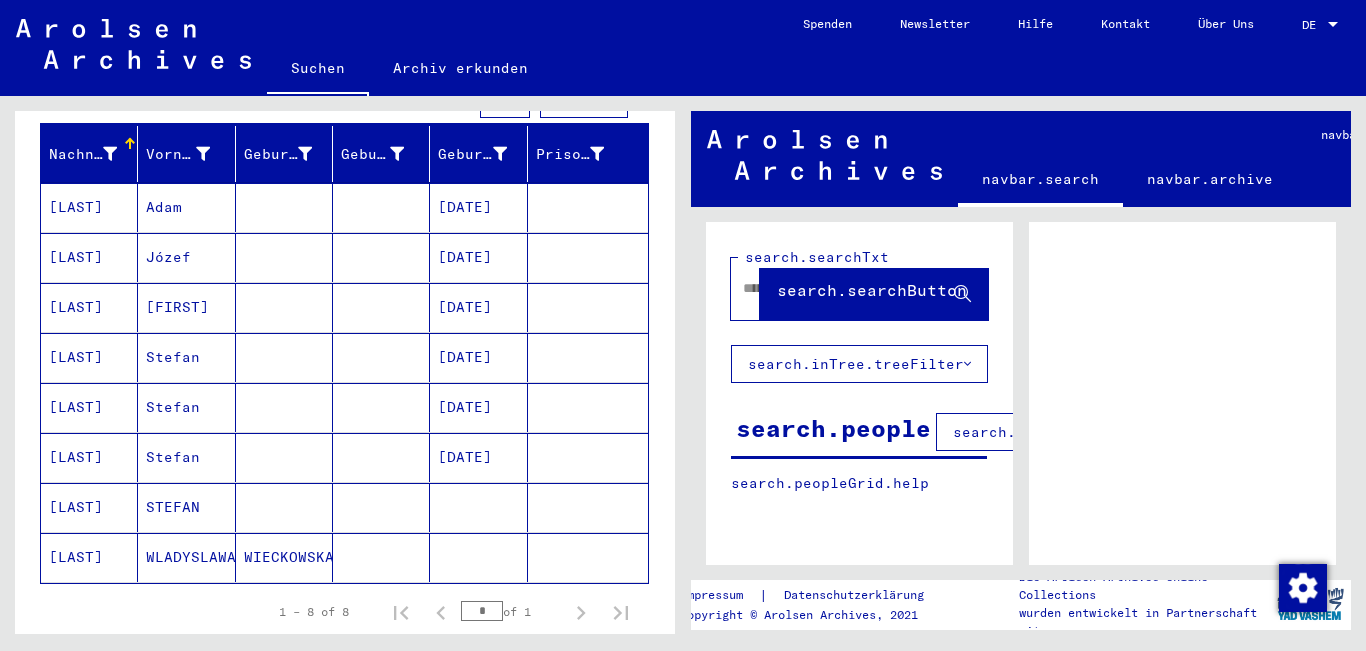 click on "STEFAN" at bounding box center [186, 557] 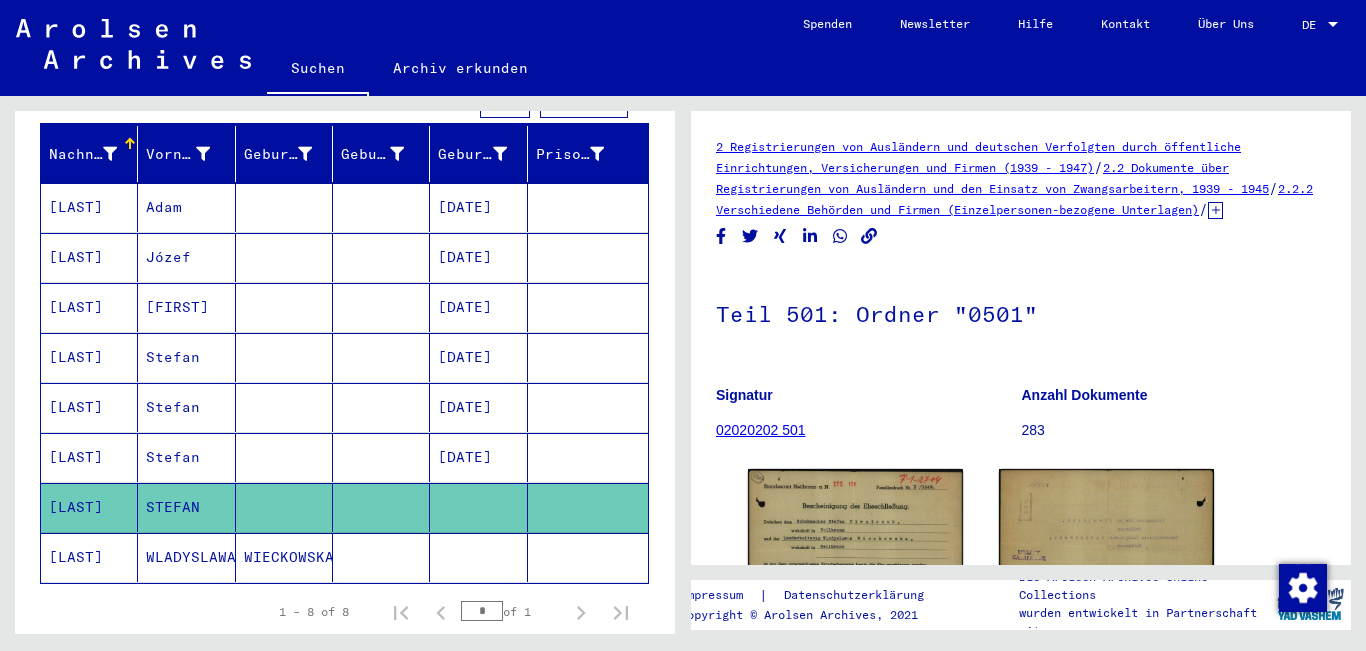 scroll, scrollTop: 0, scrollLeft: 0, axis: both 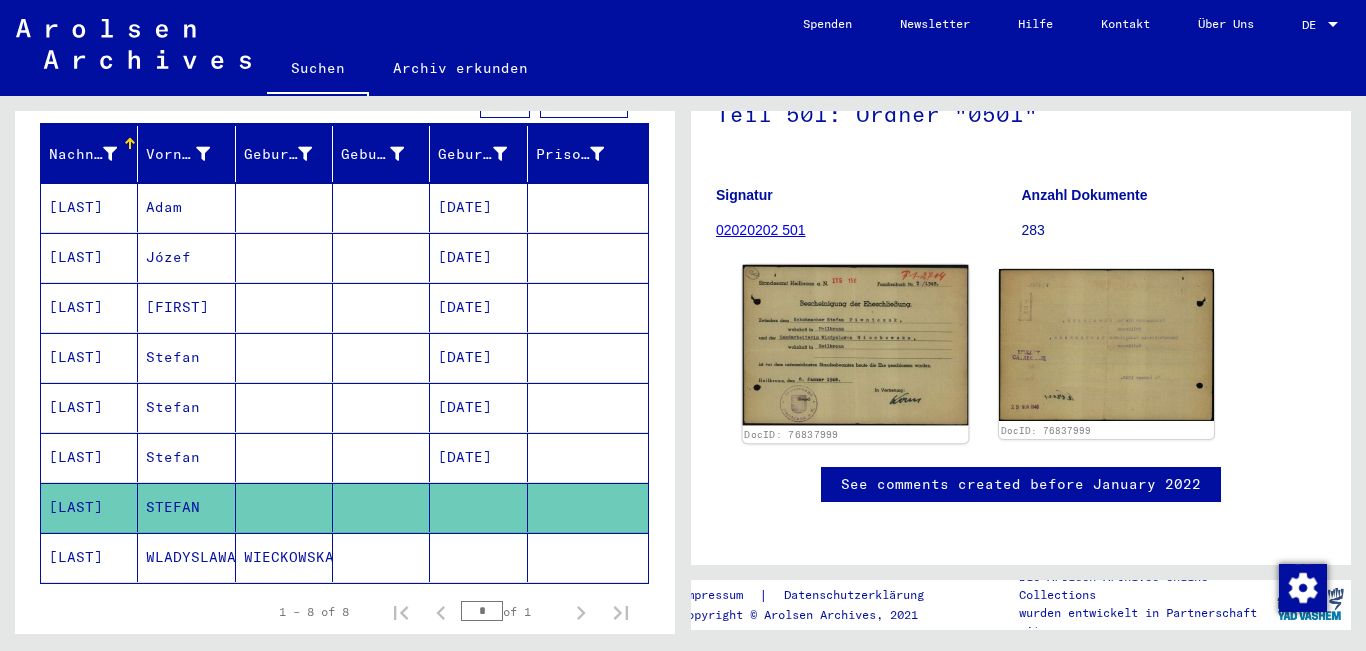 click 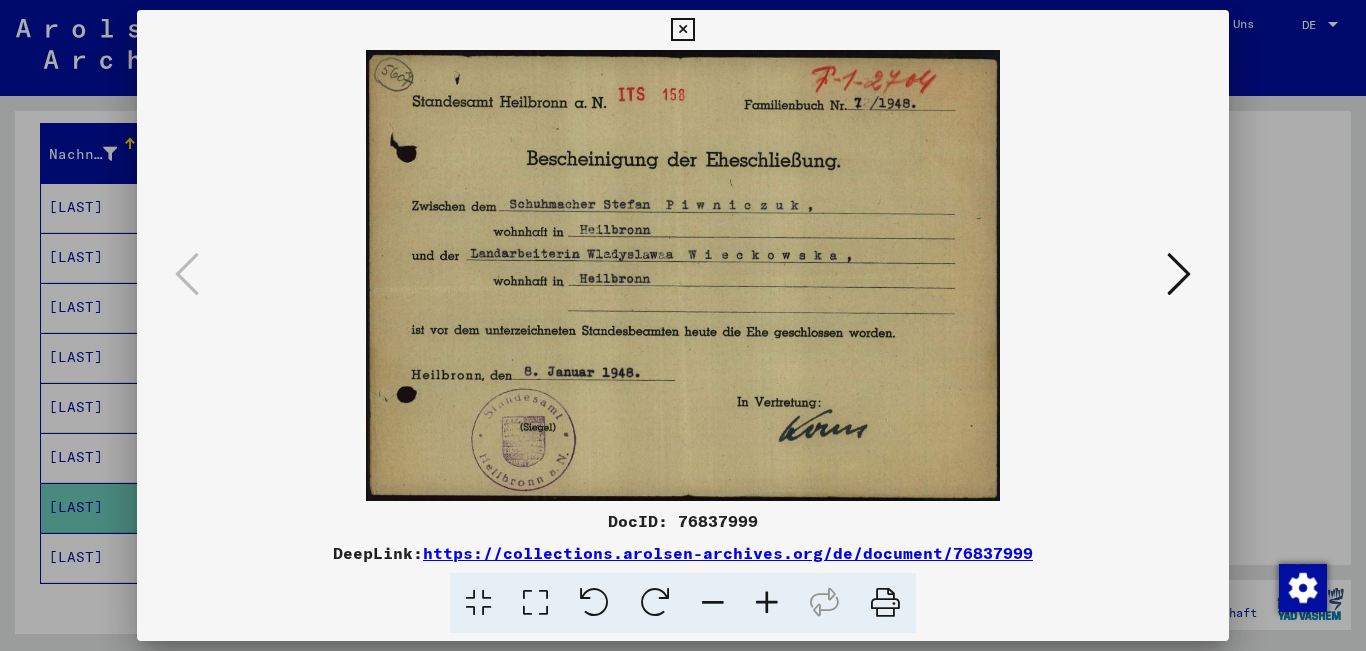 click at bounding box center (682, 30) 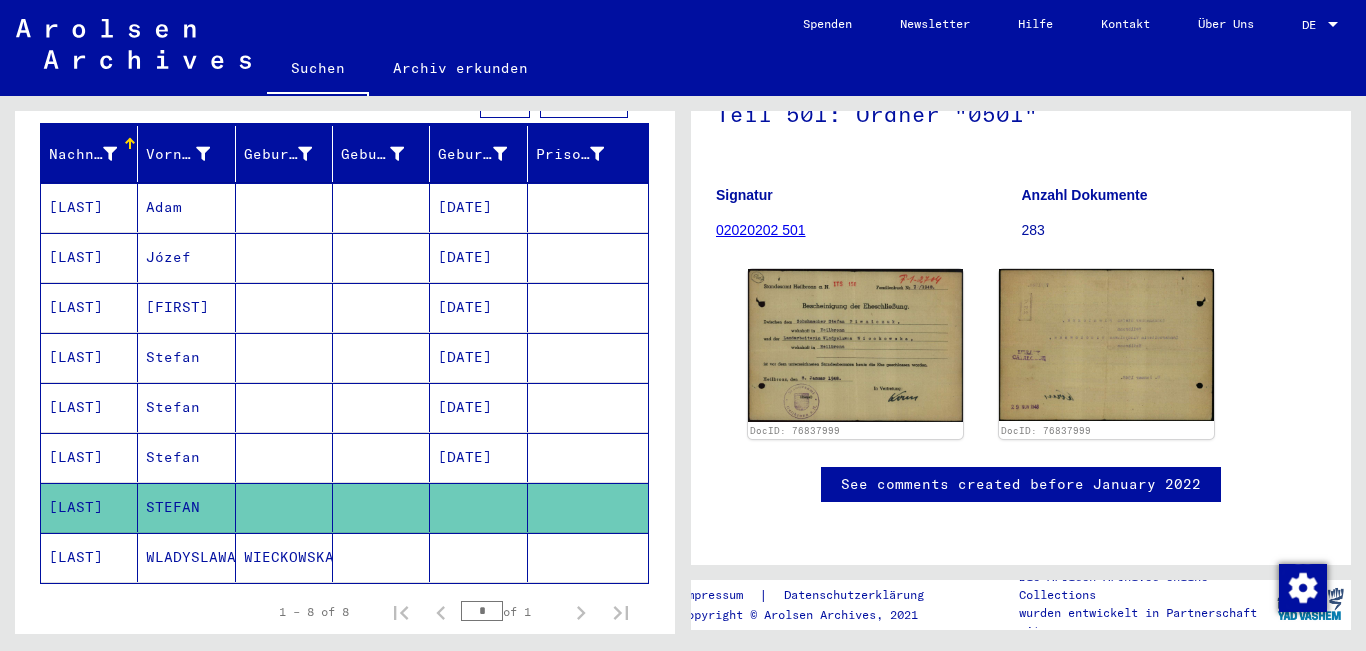 click on "[DATE]" at bounding box center [478, 507] 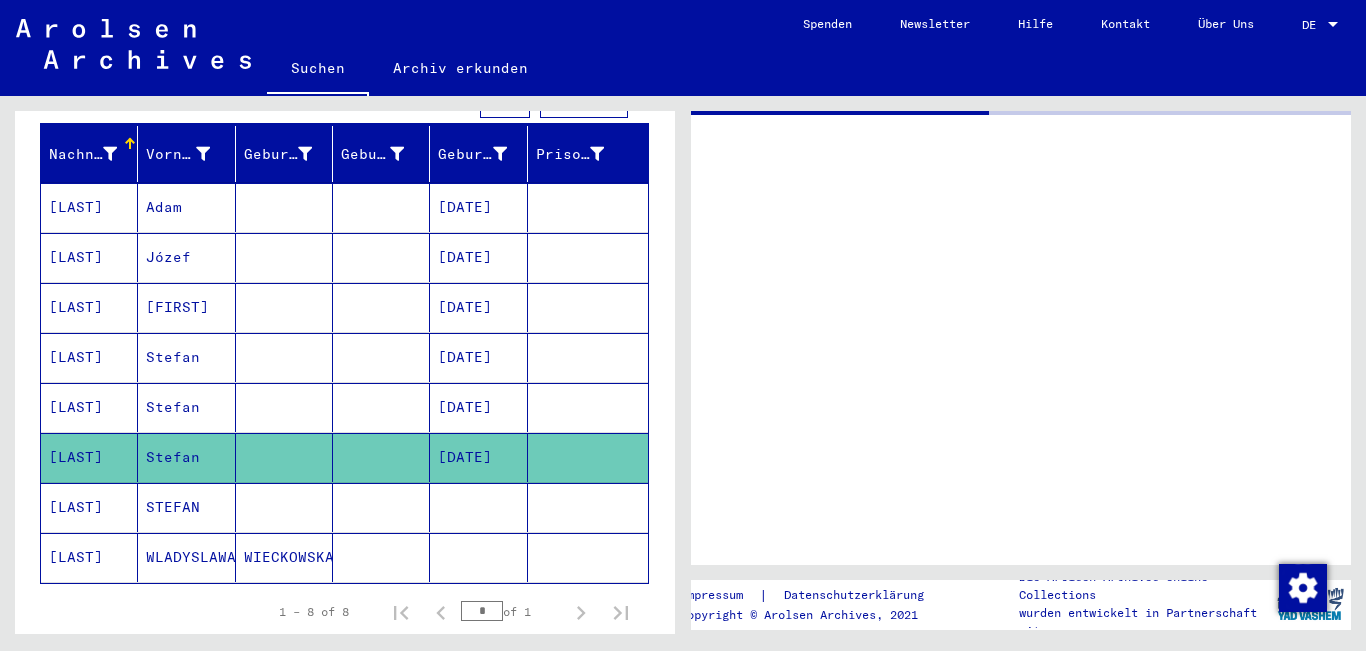 scroll, scrollTop: 0, scrollLeft: 0, axis: both 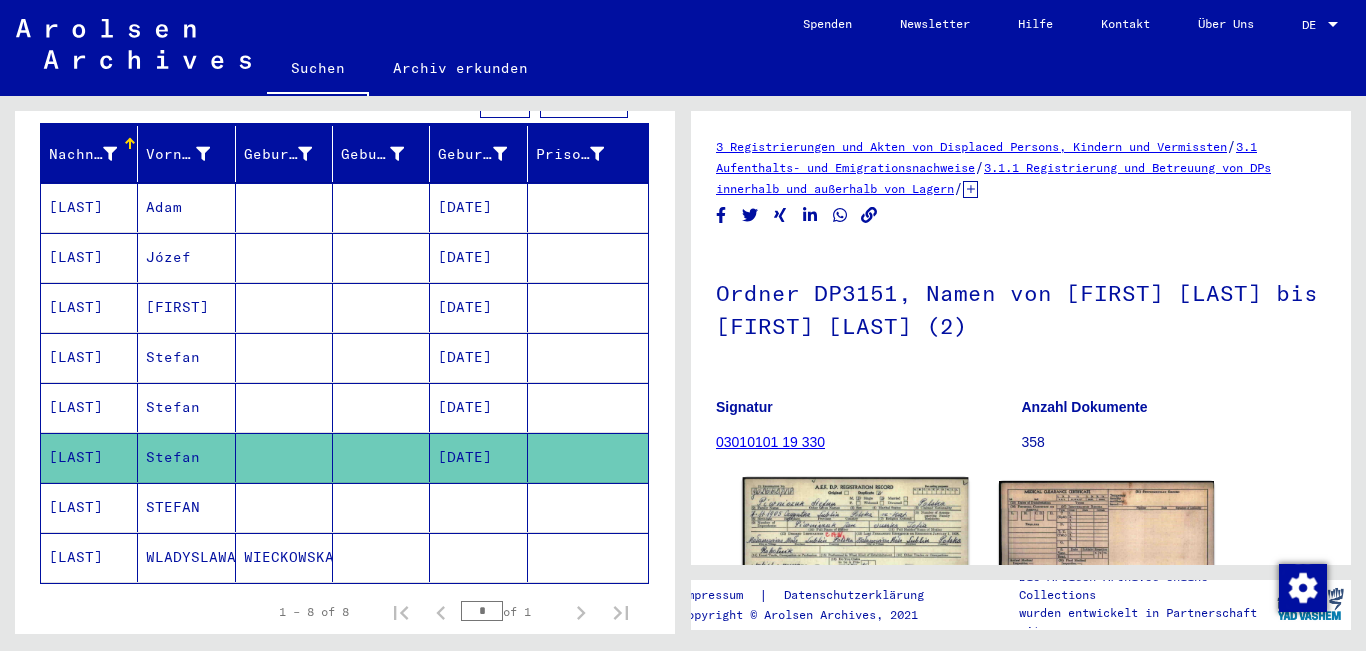 click 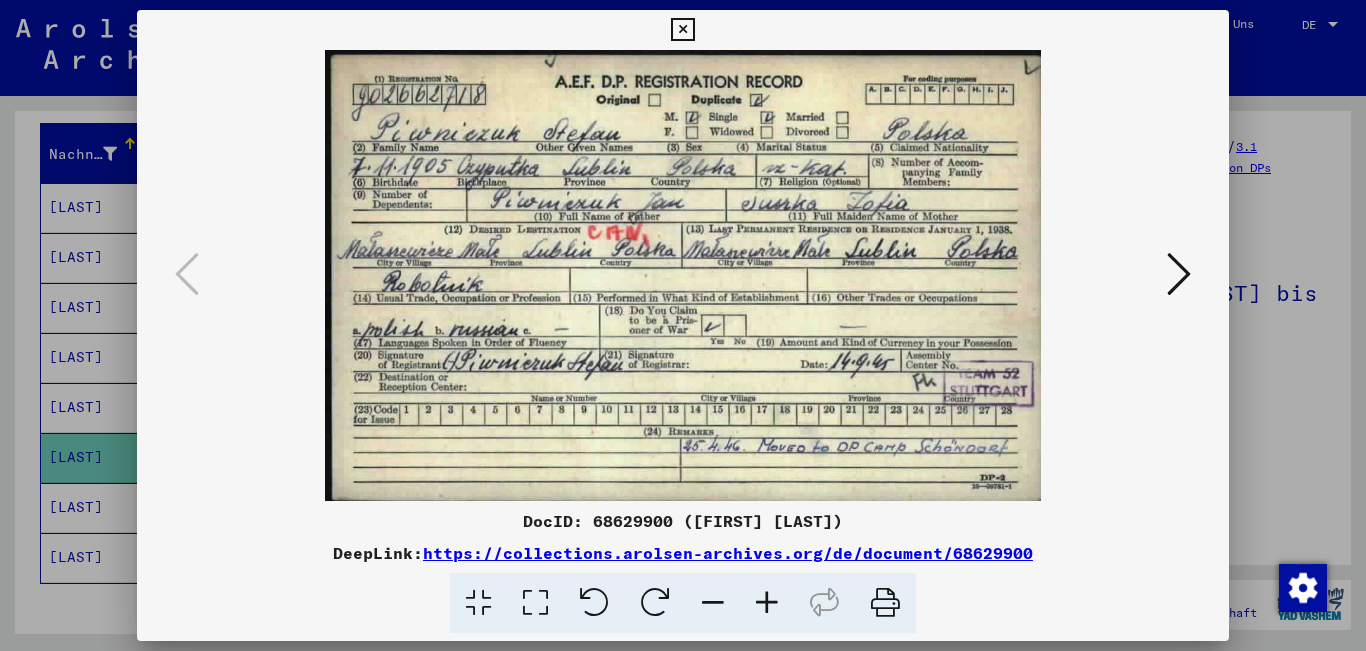 click at bounding box center [683, 275] 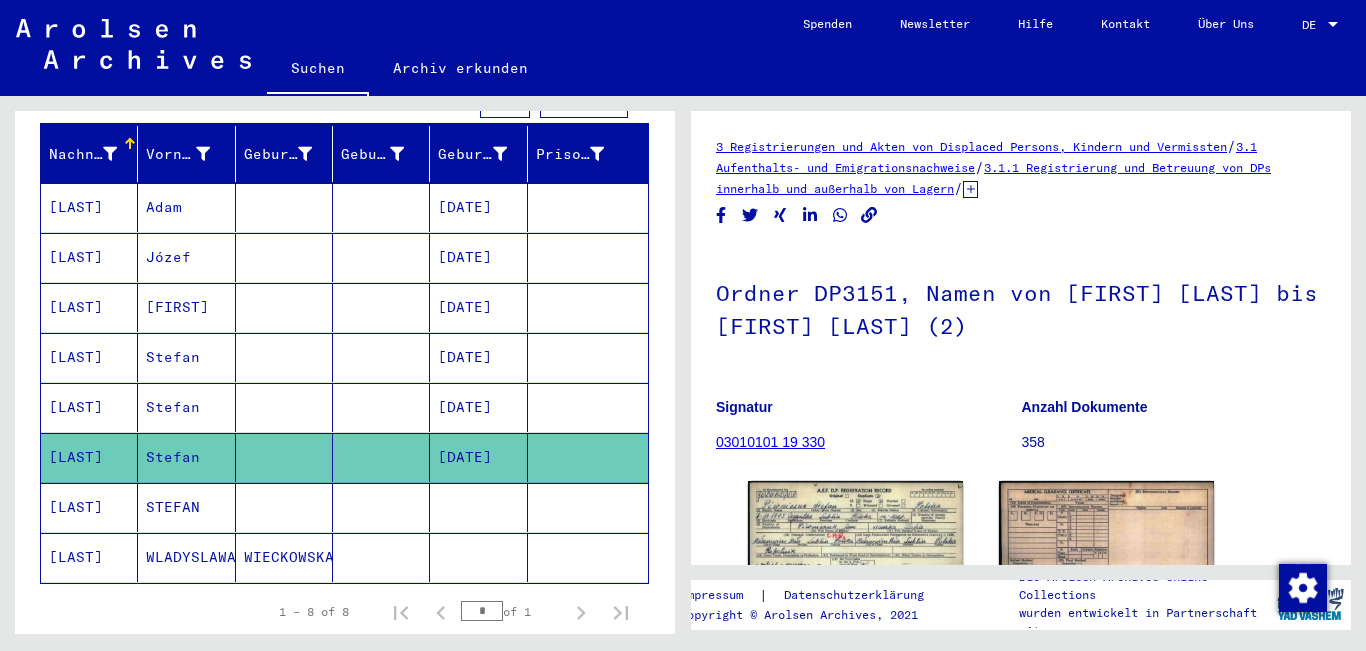 click on "[DATE]" at bounding box center [478, 457] 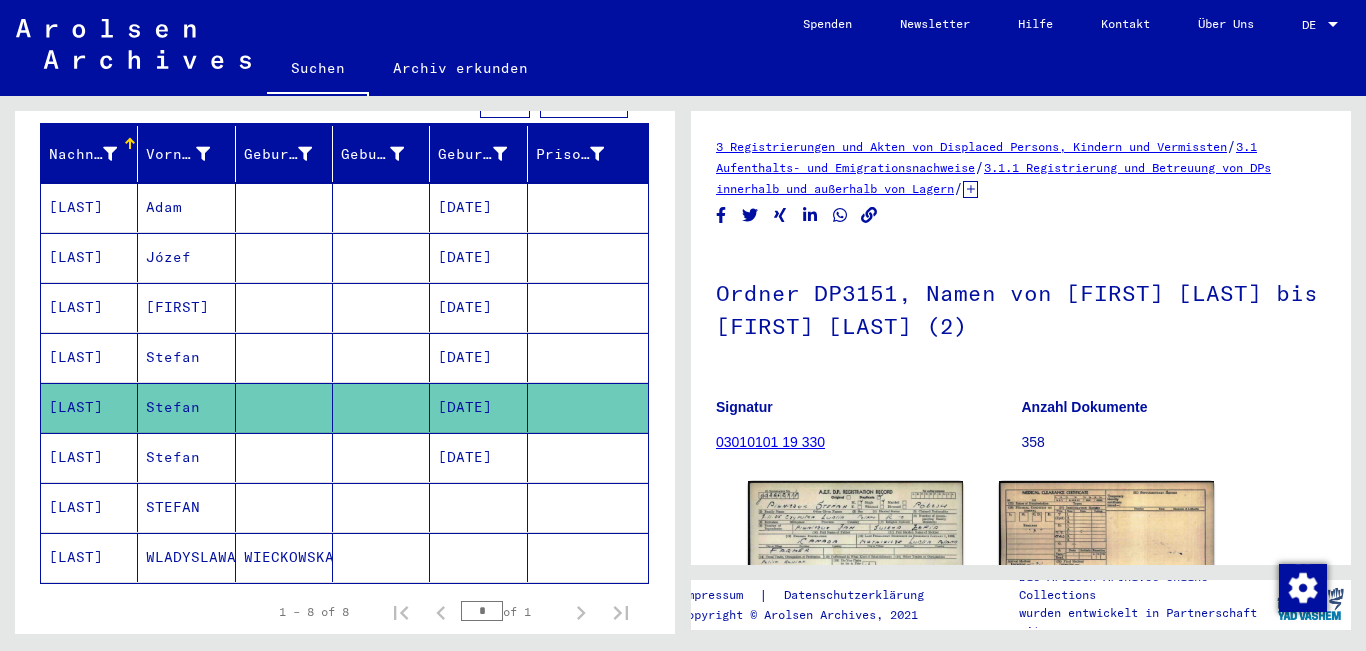 scroll, scrollTop: 0, scrollLeft: 0, axis: both 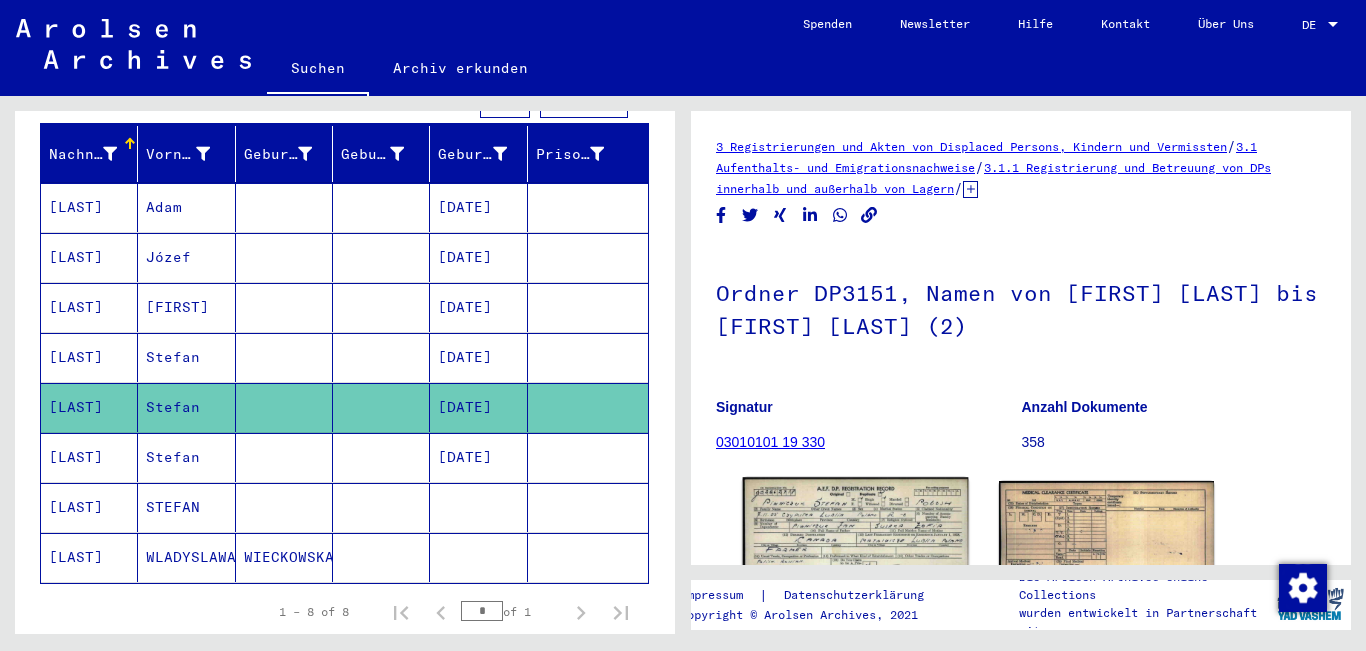 click 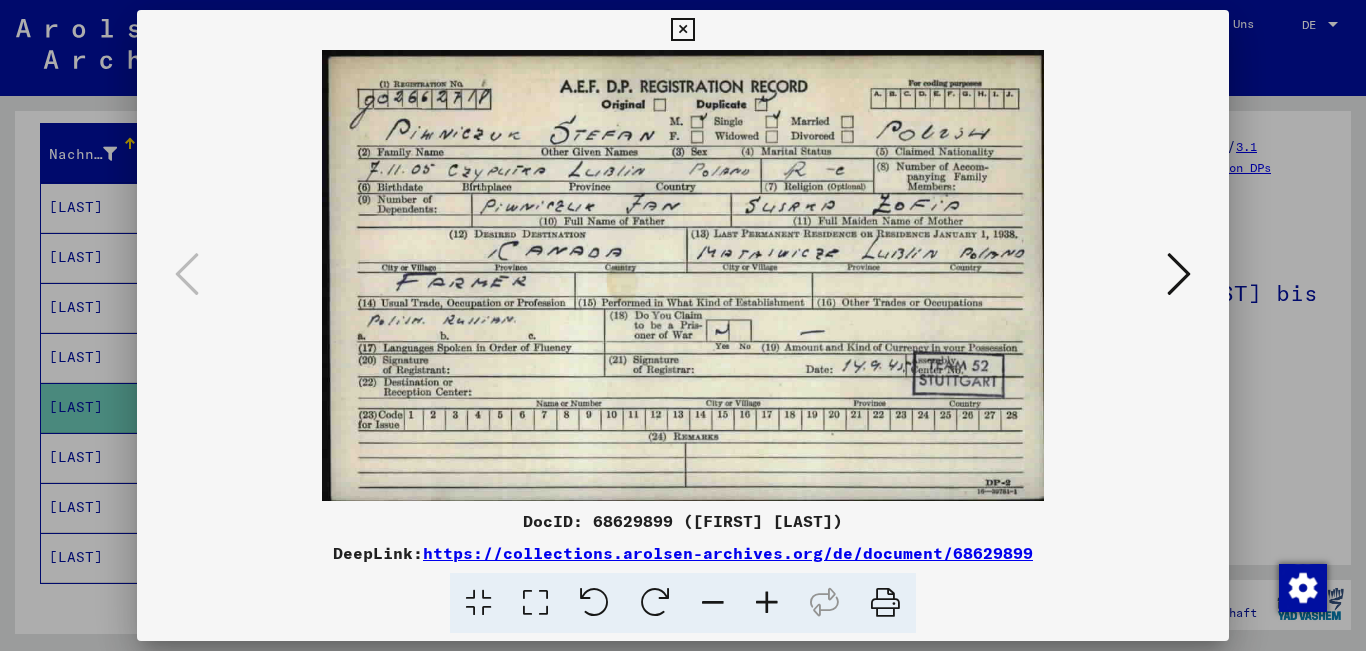 click at bounding box center (682, 30) 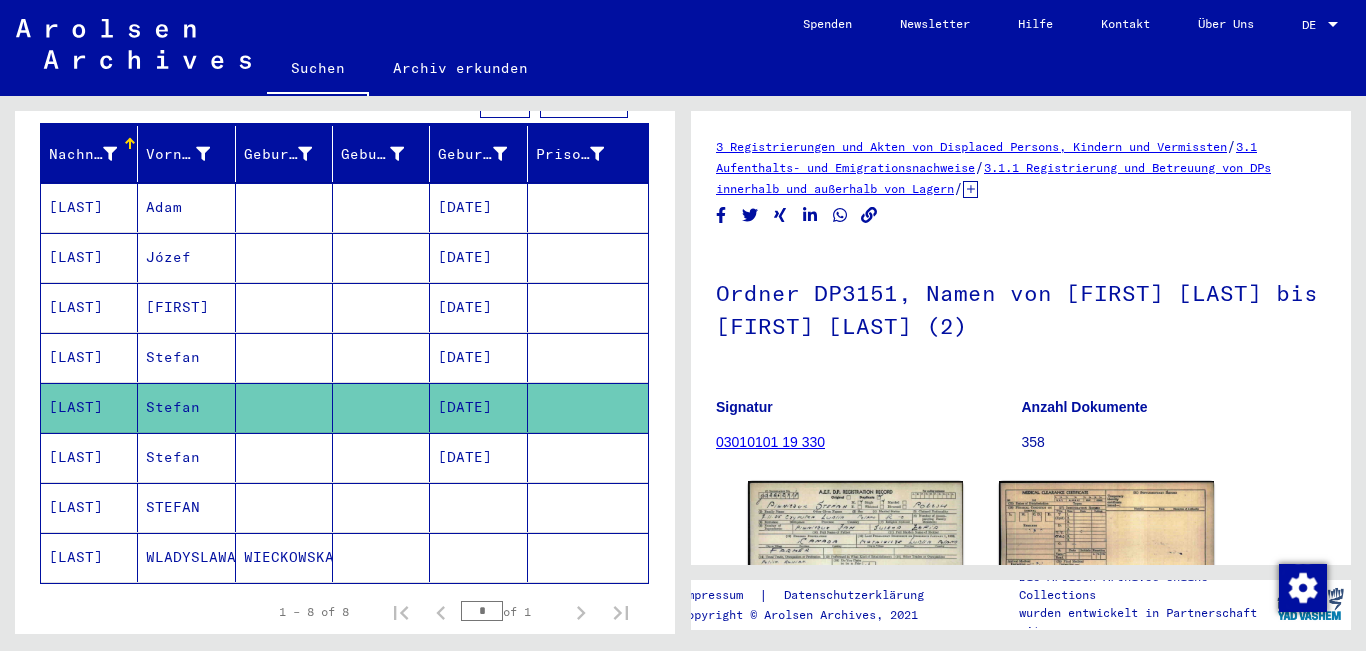 click on "[DATE]" at bounding box center [478, 407] 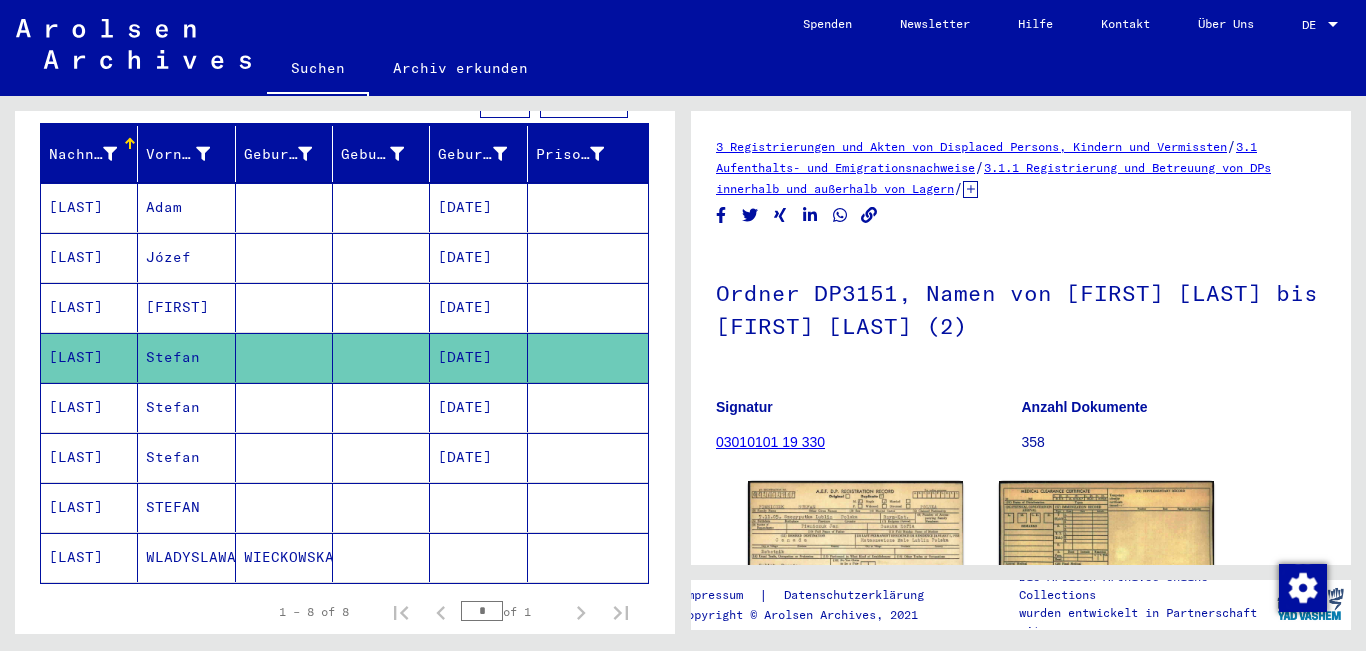 scroll, scrollTop: 0, scrollLeft: 0, axis: both 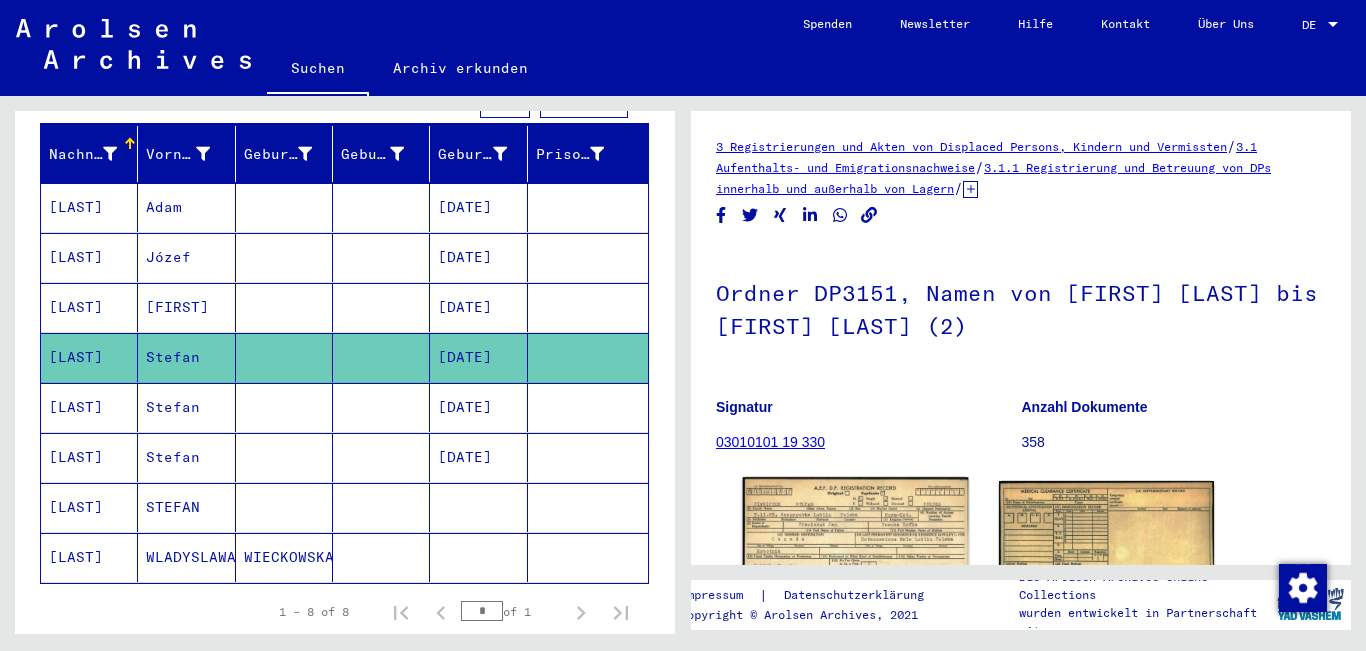 click 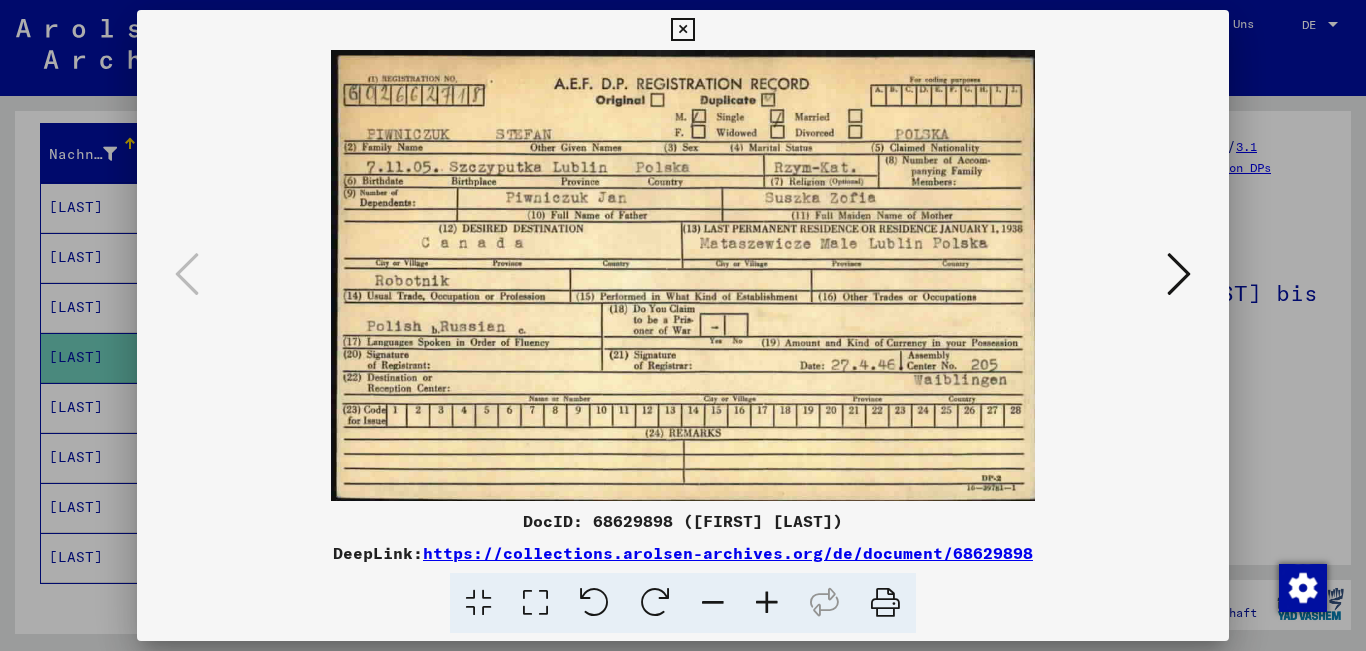 click at bounding box center (682, 30) 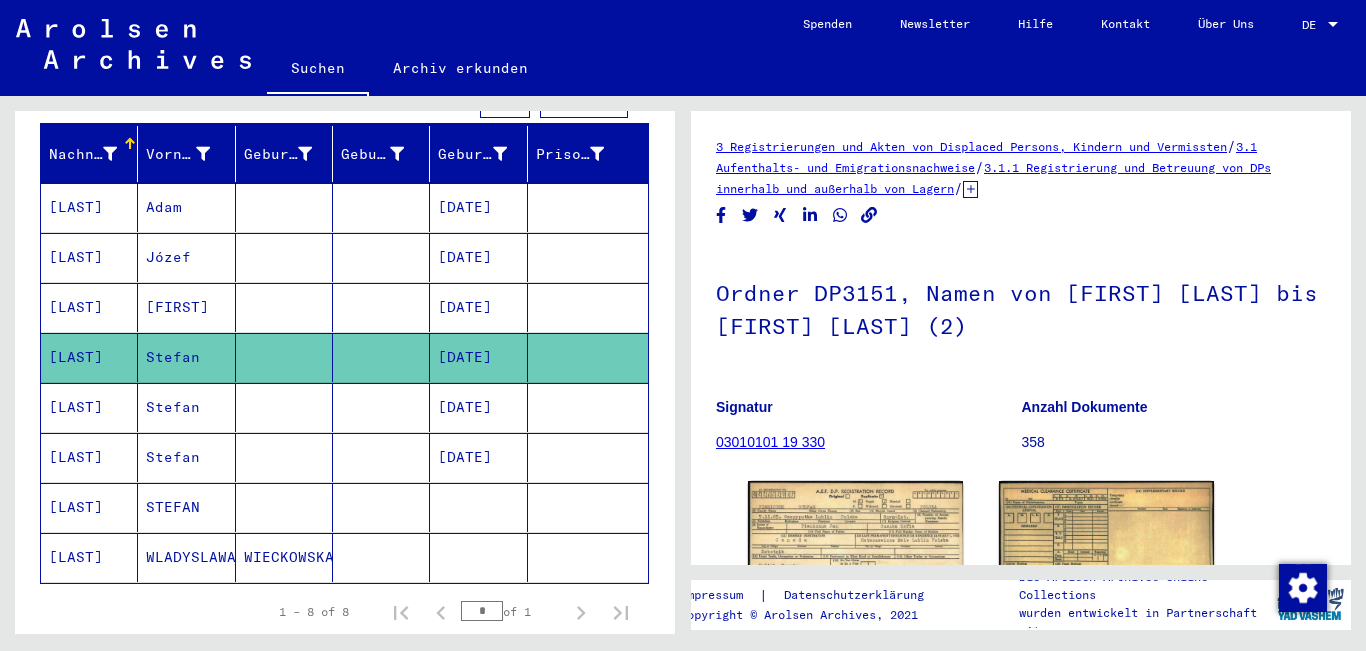 click on "[DATE]" at bounding box center (478, 357) 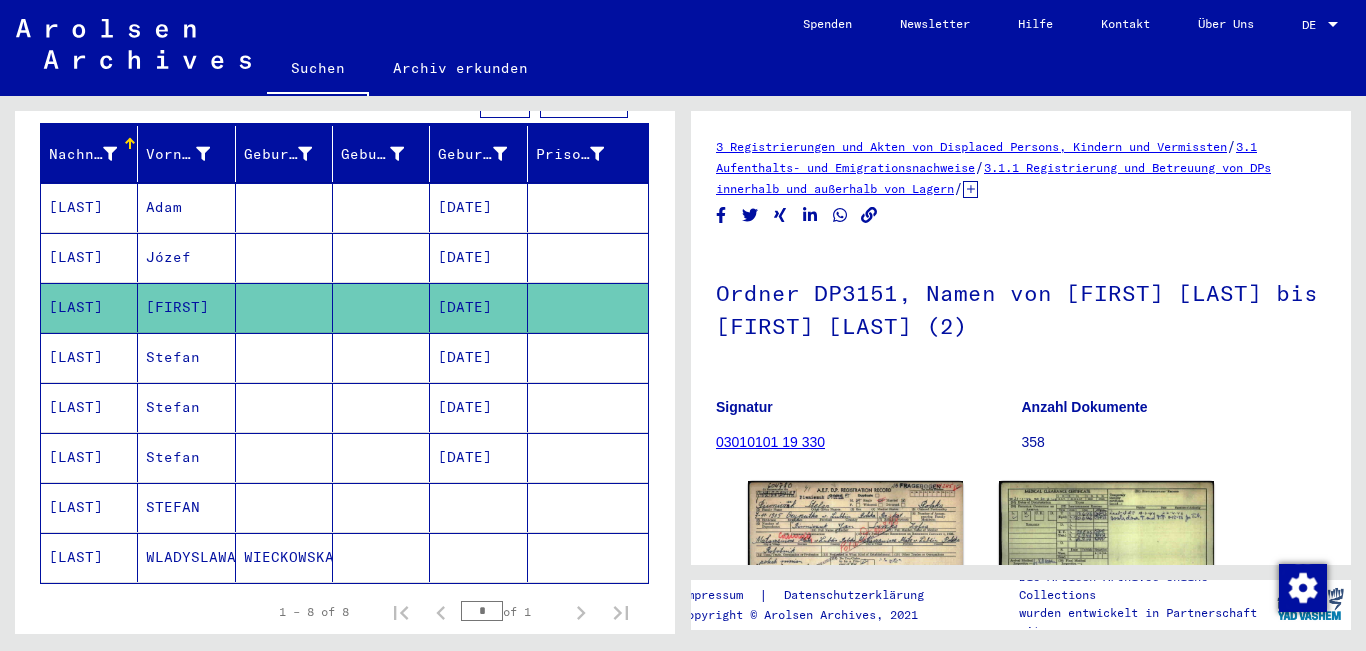 scroll, scrollTop: 0, scrollLeft: 0, axis: both 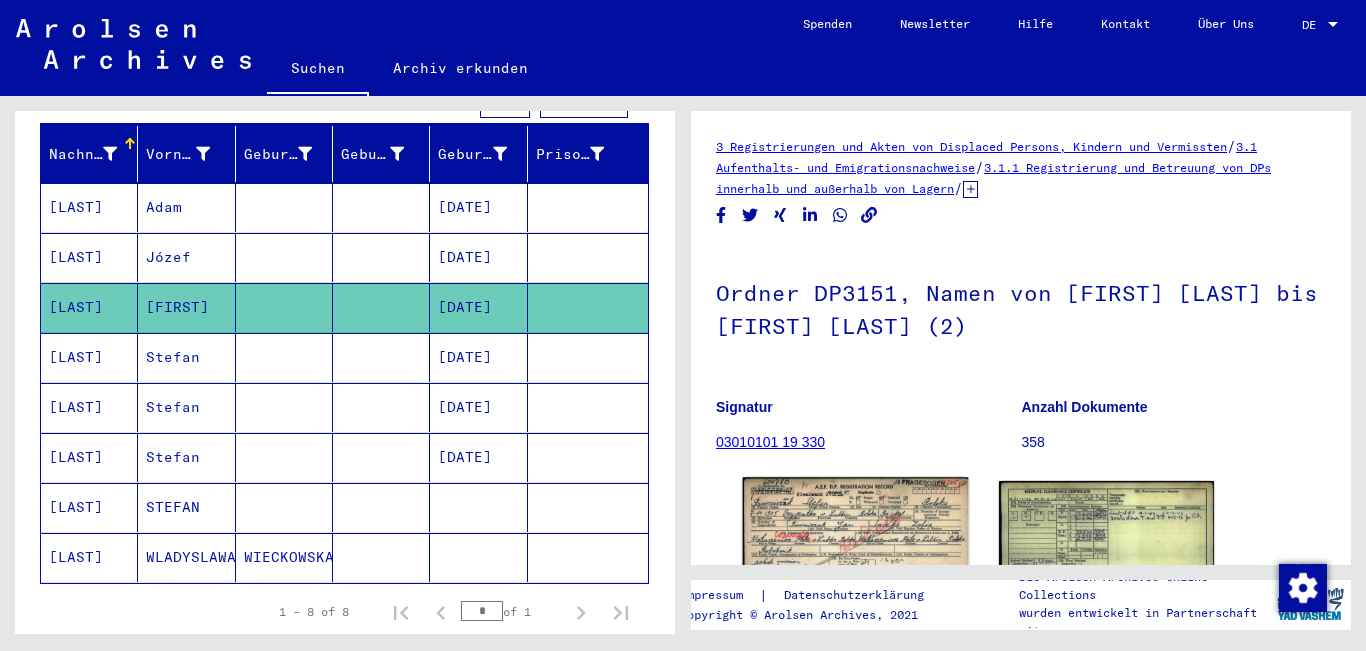 click 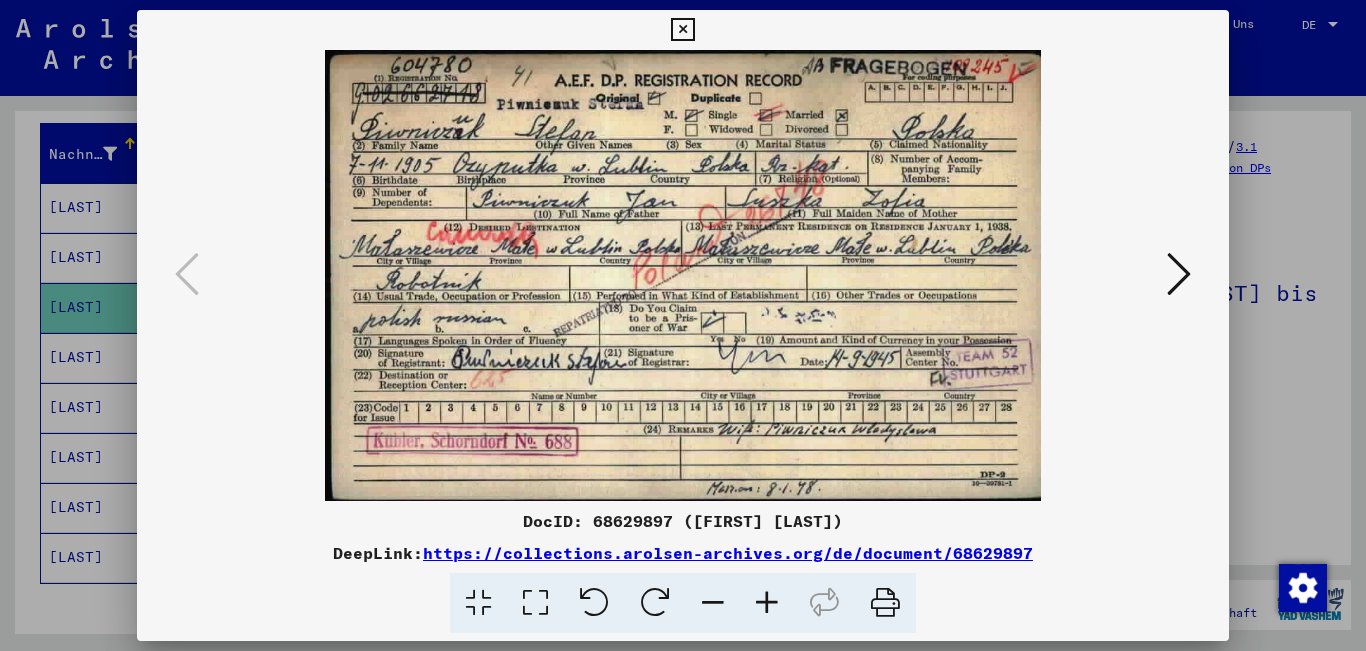 click at bounding box center [682, 30] 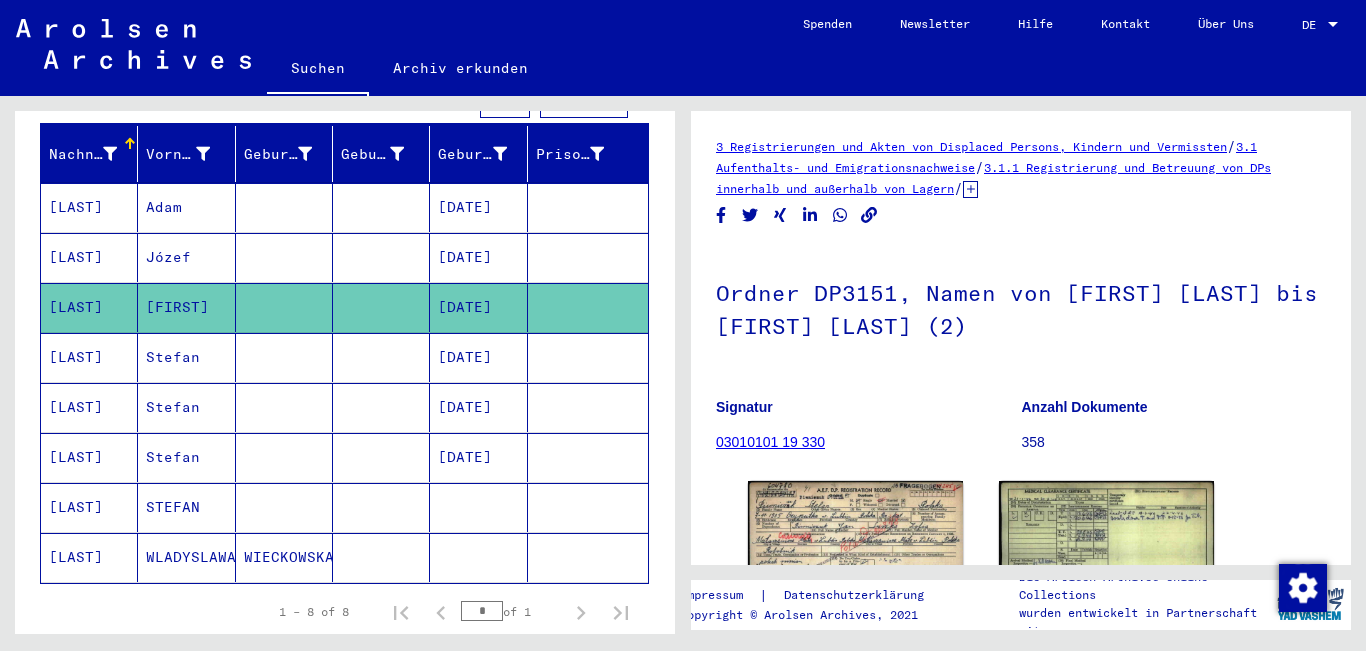 scroll, scrollTop: 0, scrollLeft: 0, axis: both 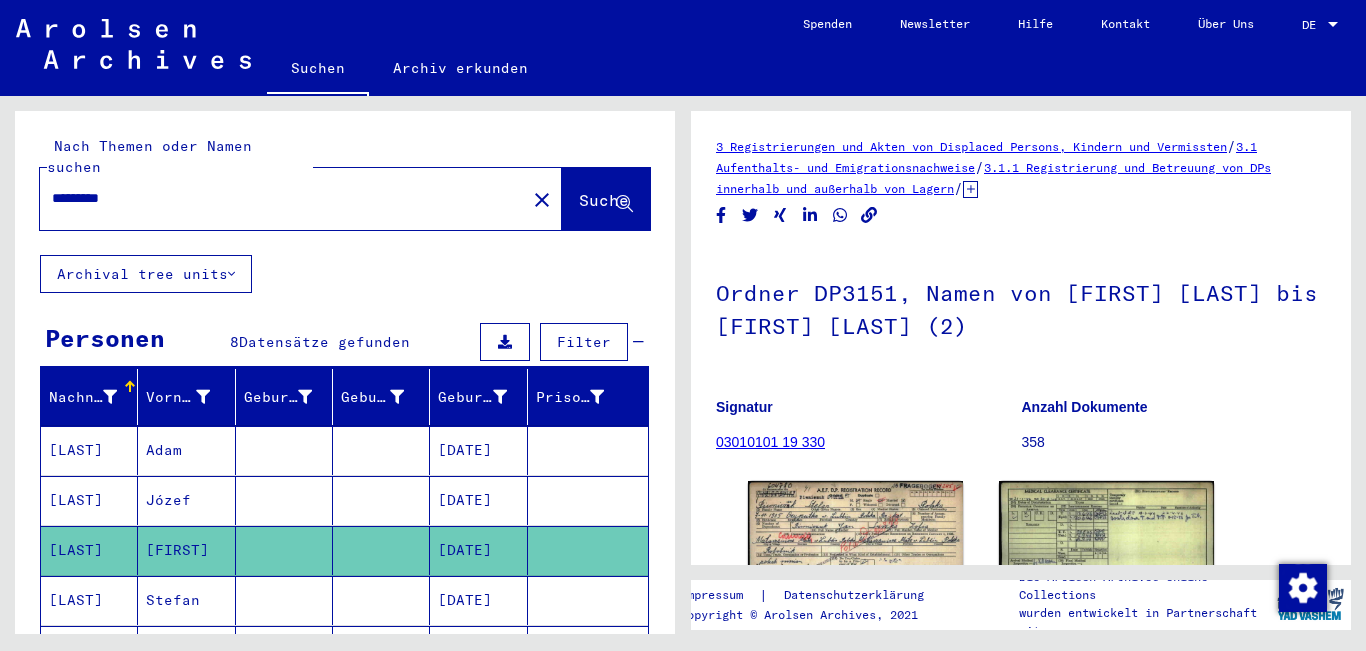 click on "*********" at bounding box center [283, 198] 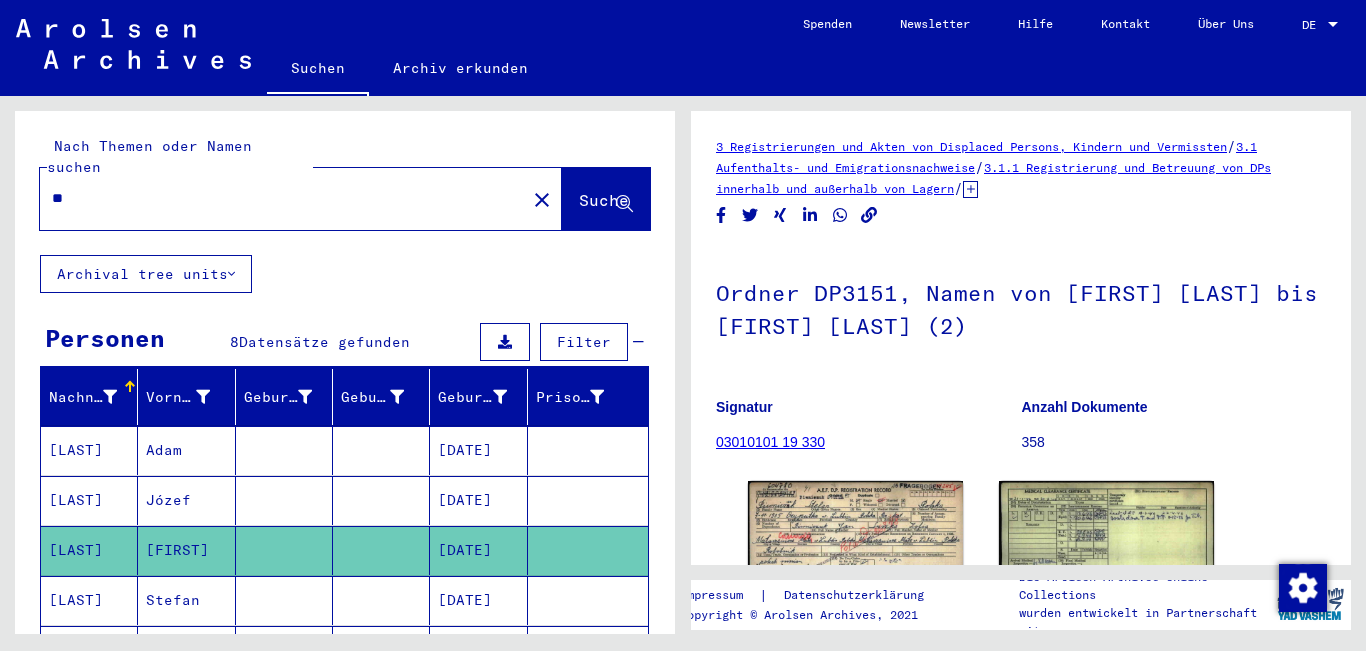 type on "*" 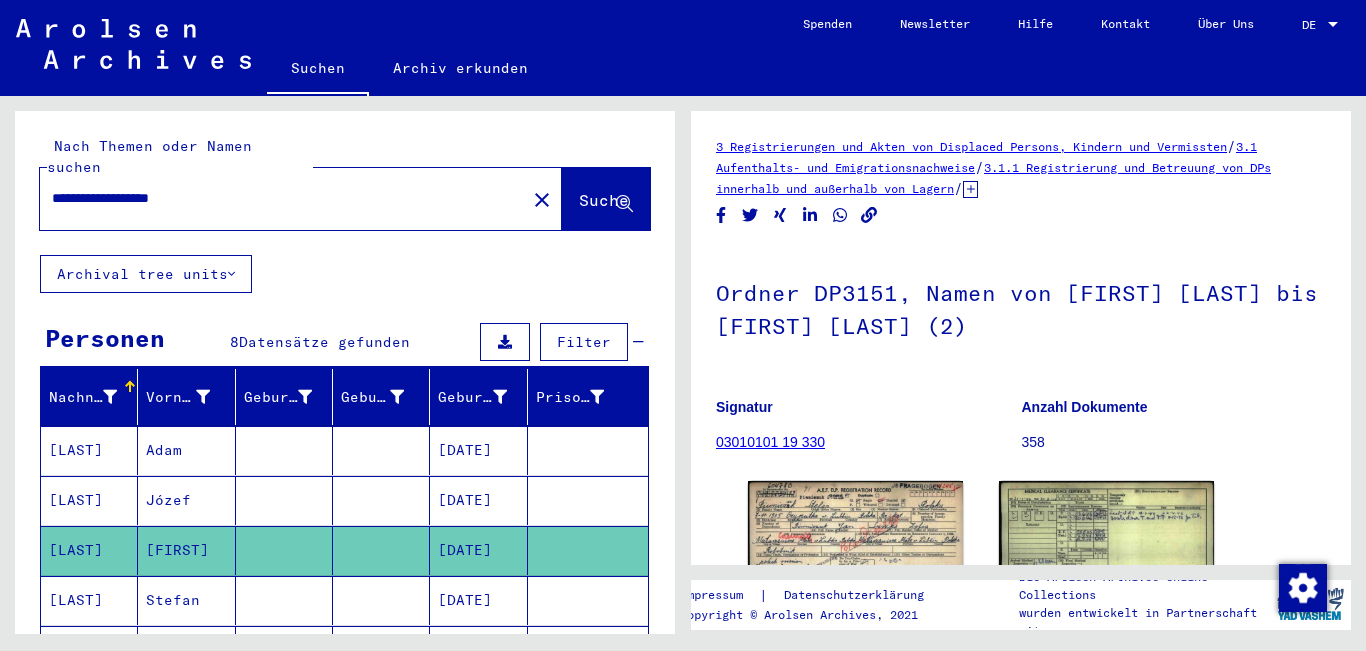 type on "**********" 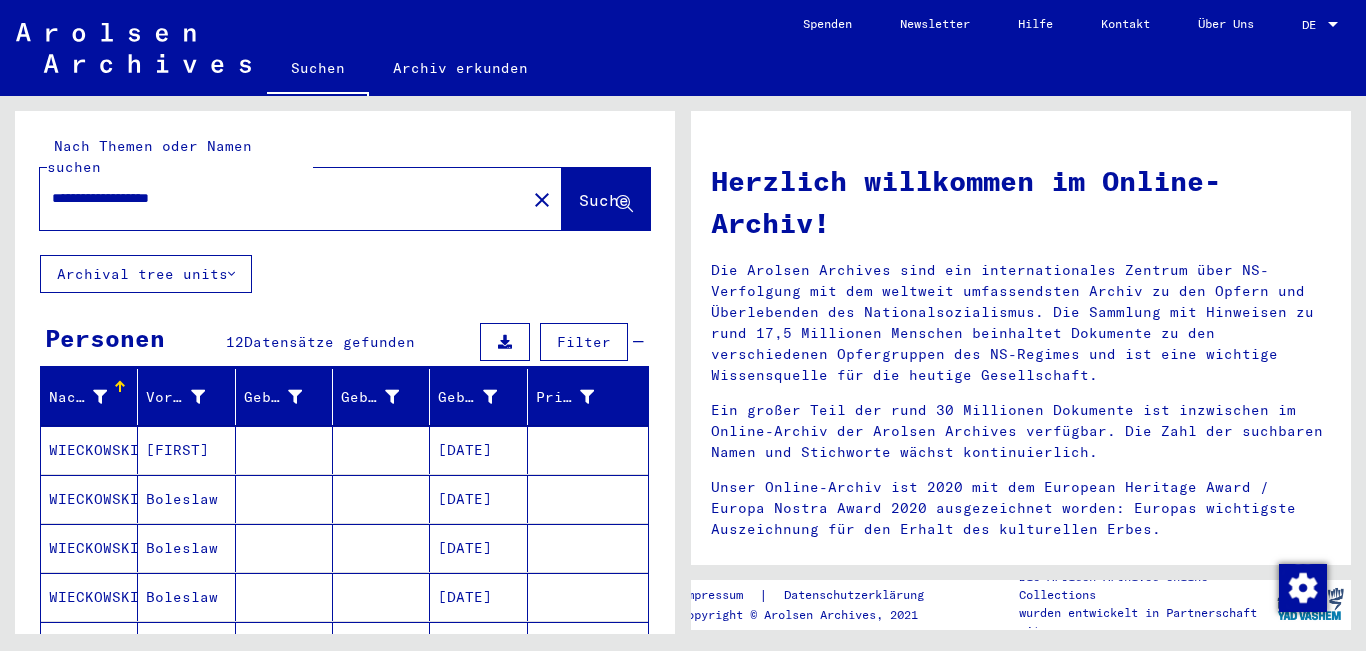 click on "[DATE]" at bounding box center (478, 499) 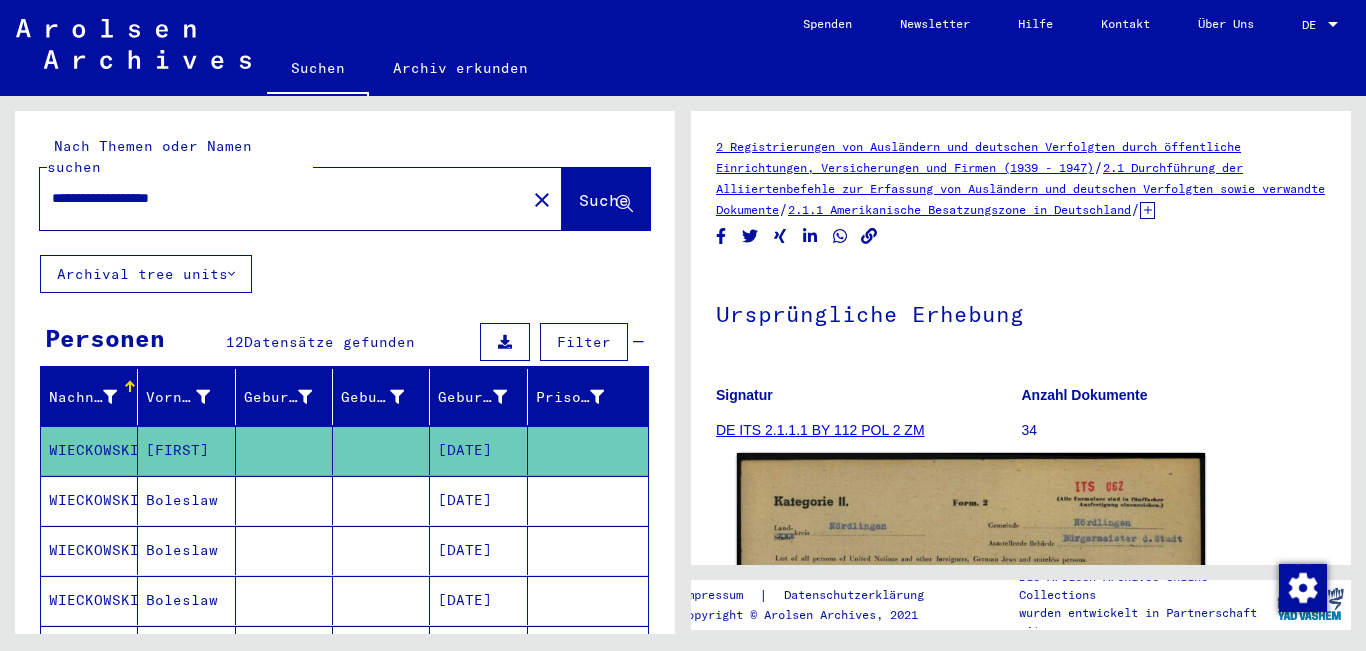 scroll, scrollTop: 0, scrollLeft: 0, axis: both 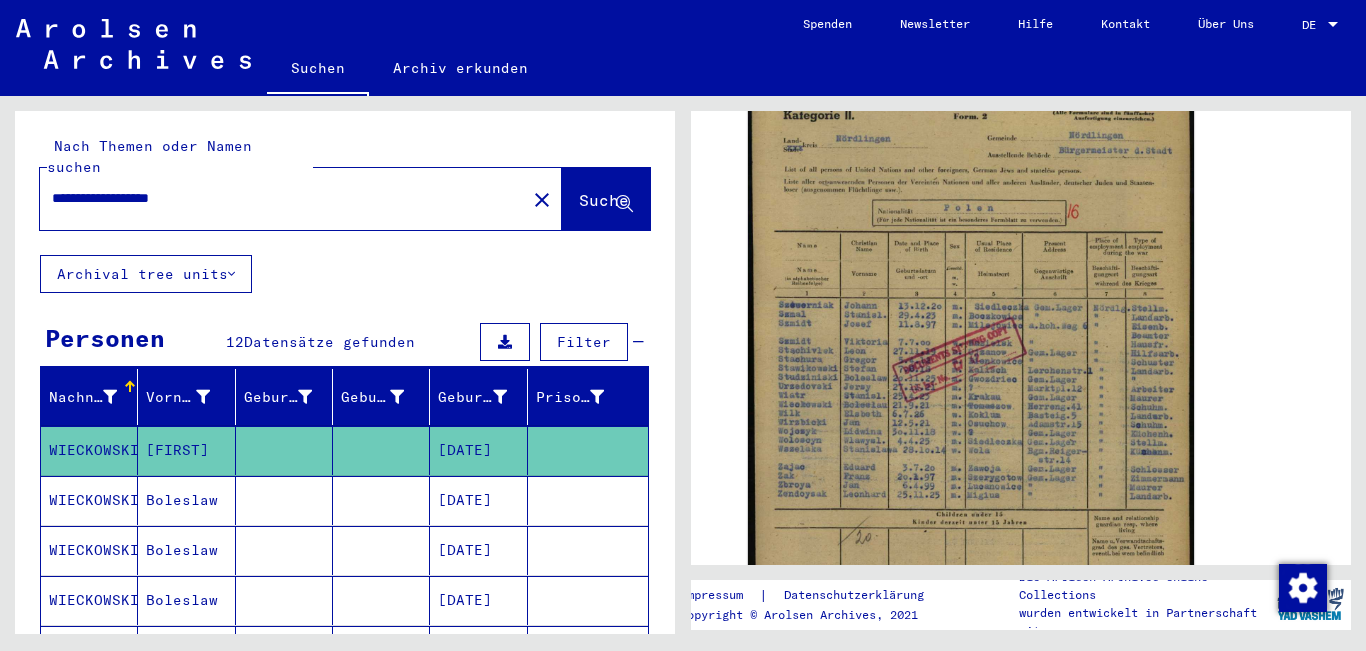 click on "[DATE]" at bounding box center [478, 650] 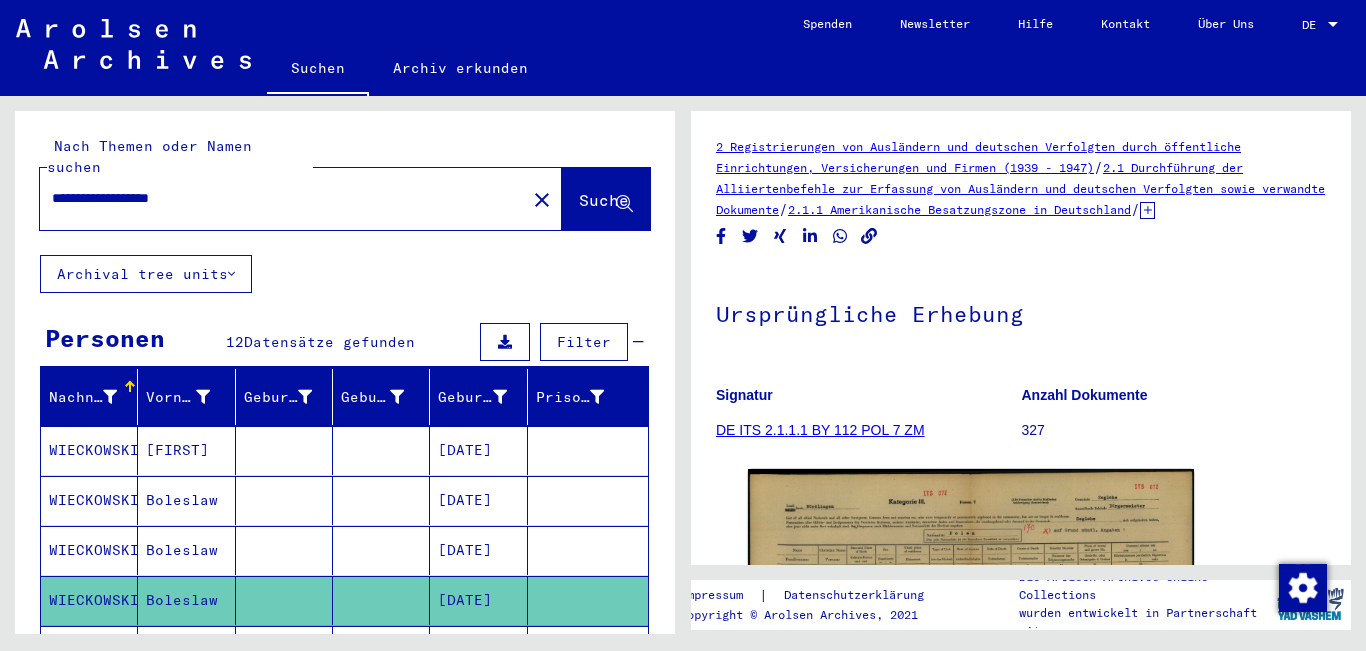 scroll, scrollTop: 0, scrollLeft: 0, axis: both 